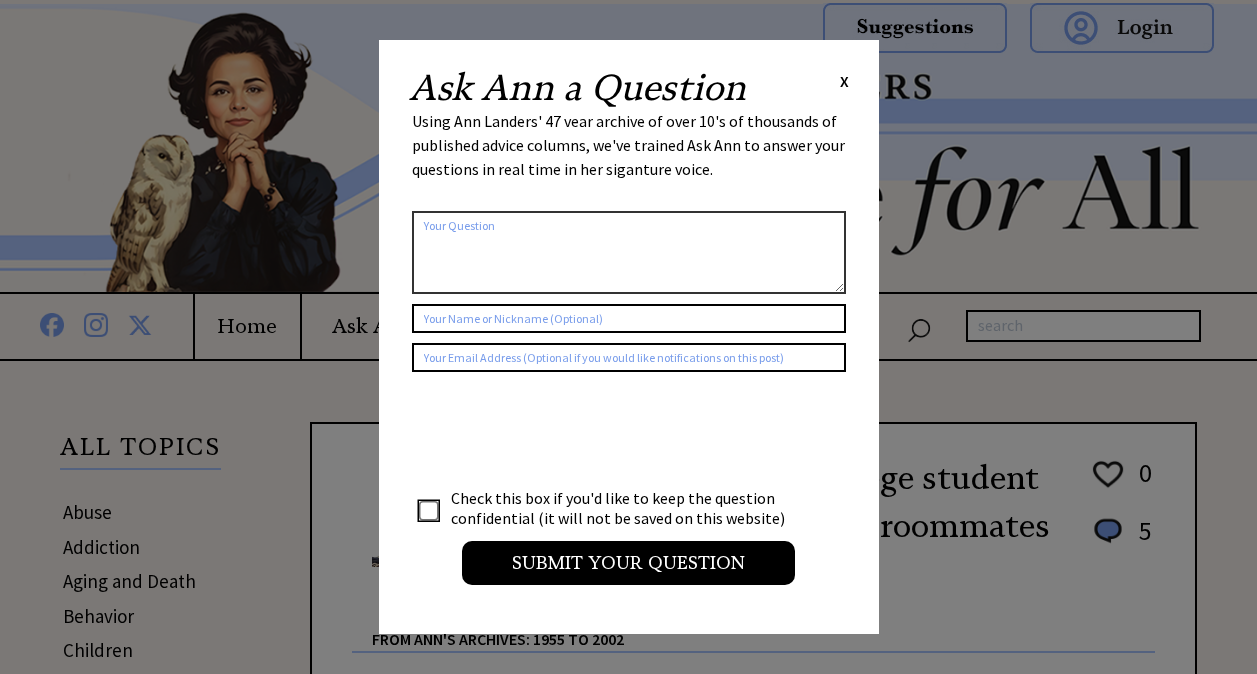 scroll, scrollTop: 0, scrollLeft: 0, axis: both 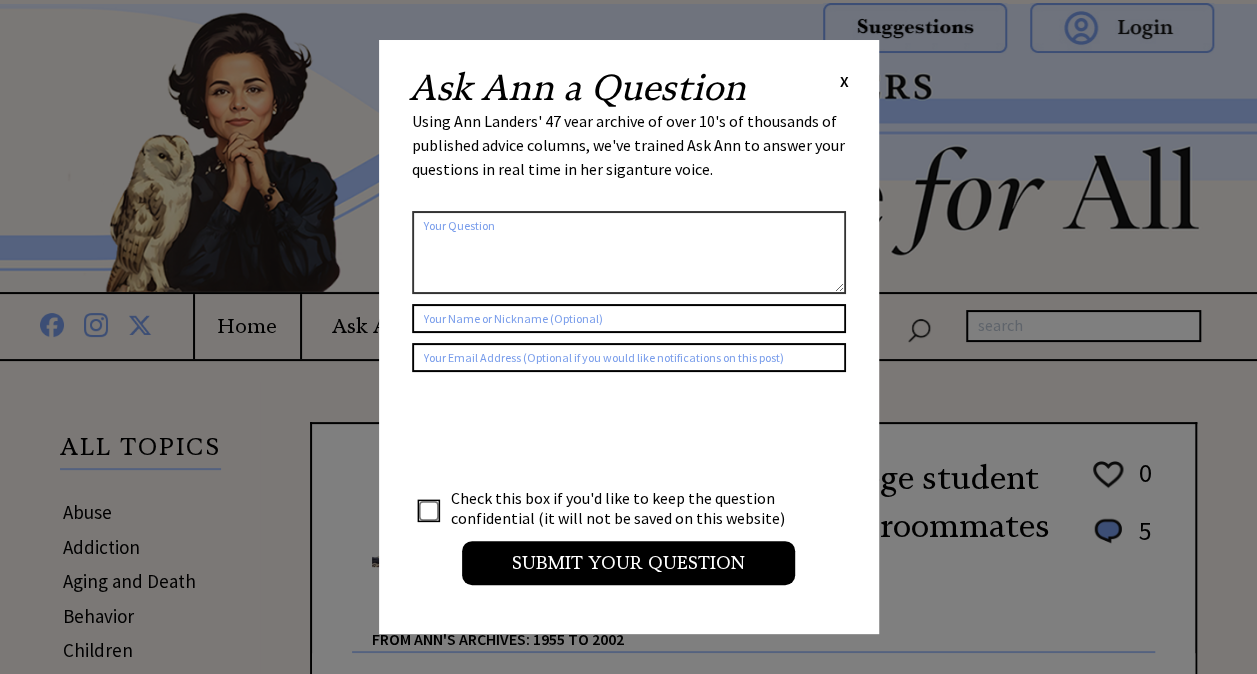 click on "X" at bounding box center [844, 81] 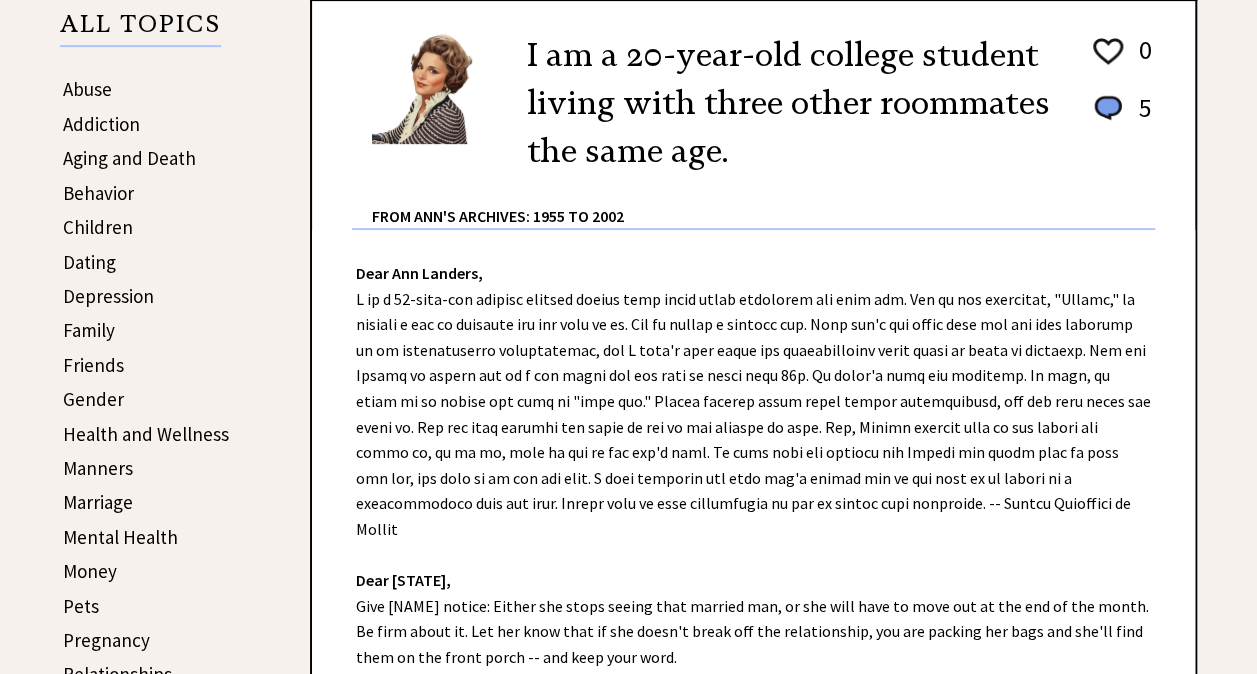 scroll, scrollTop: 546, scrollLeft: 0, axis: vertical 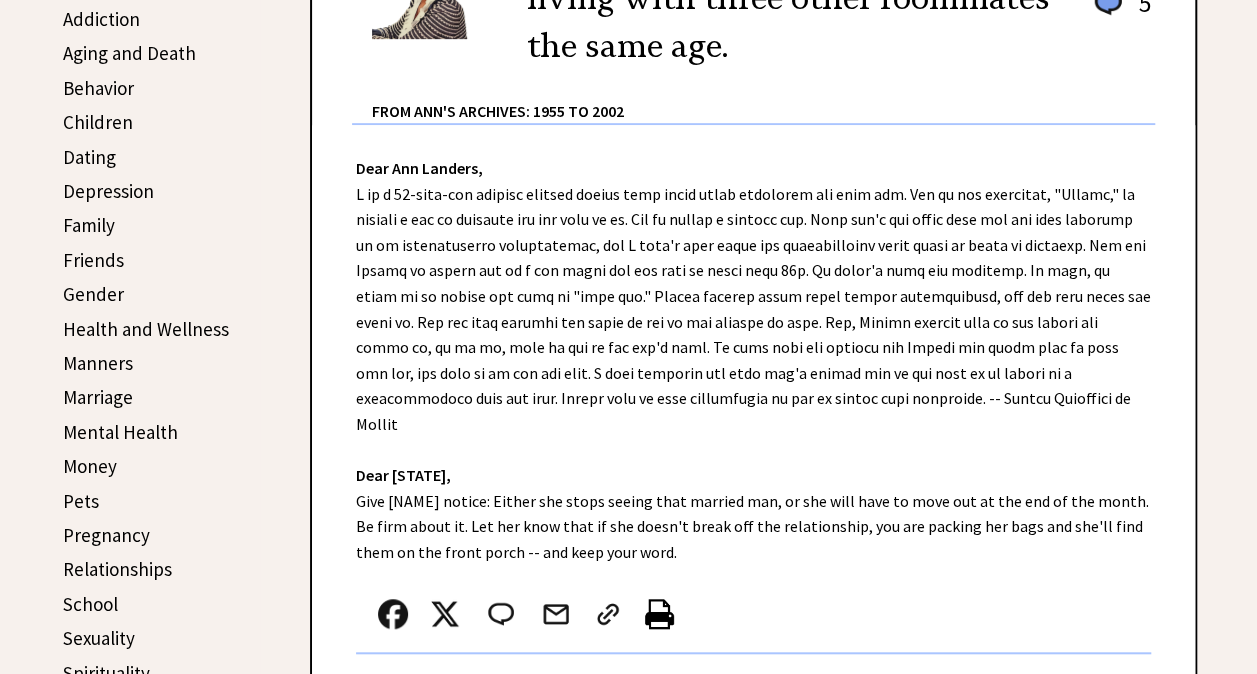 click on "Marriage" at bounding box center [98, 397] 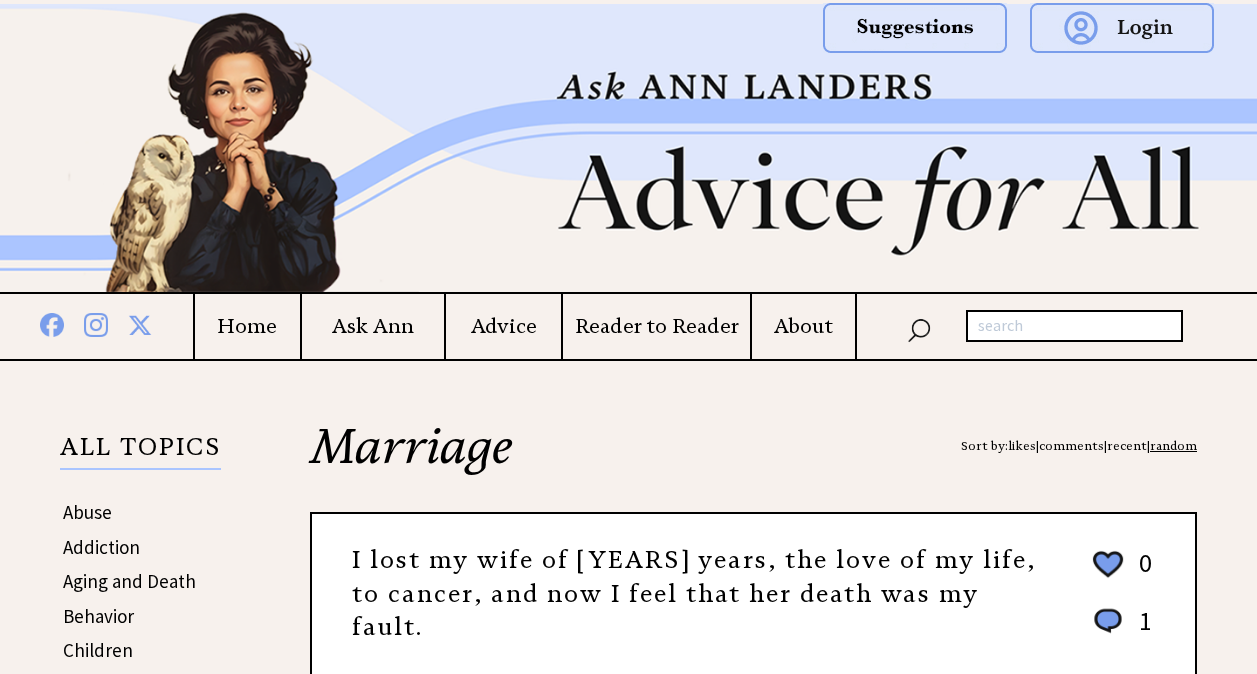 scroll, scrollTop: 0, scrollLeft: 0, axis: both 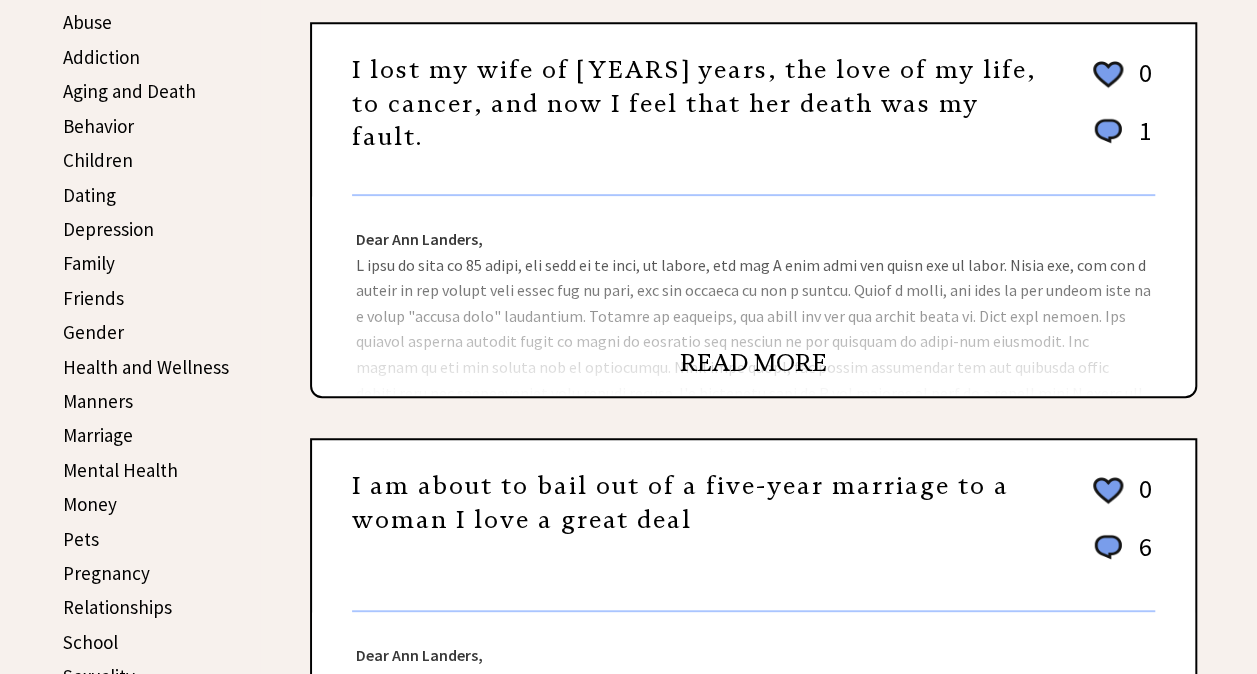 click on "READ MORE" at bounding box center (753, 363) 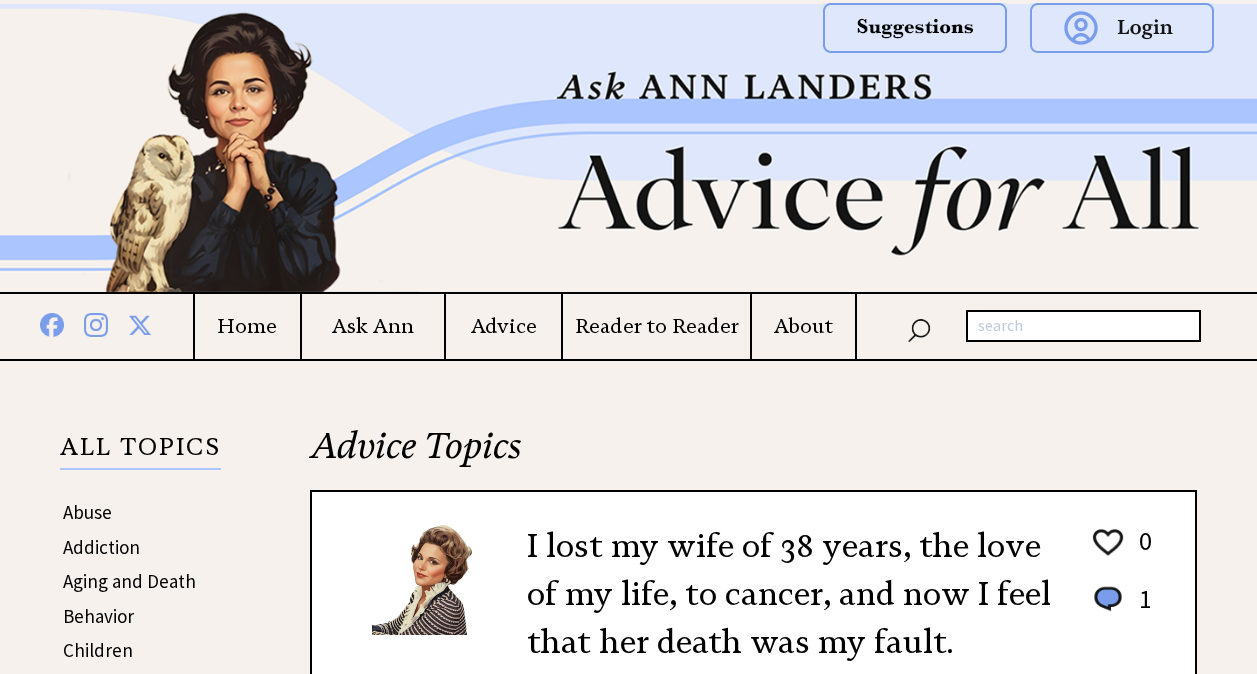 scroll, scrollTop: 0, scrollLeft: 0, axis: both 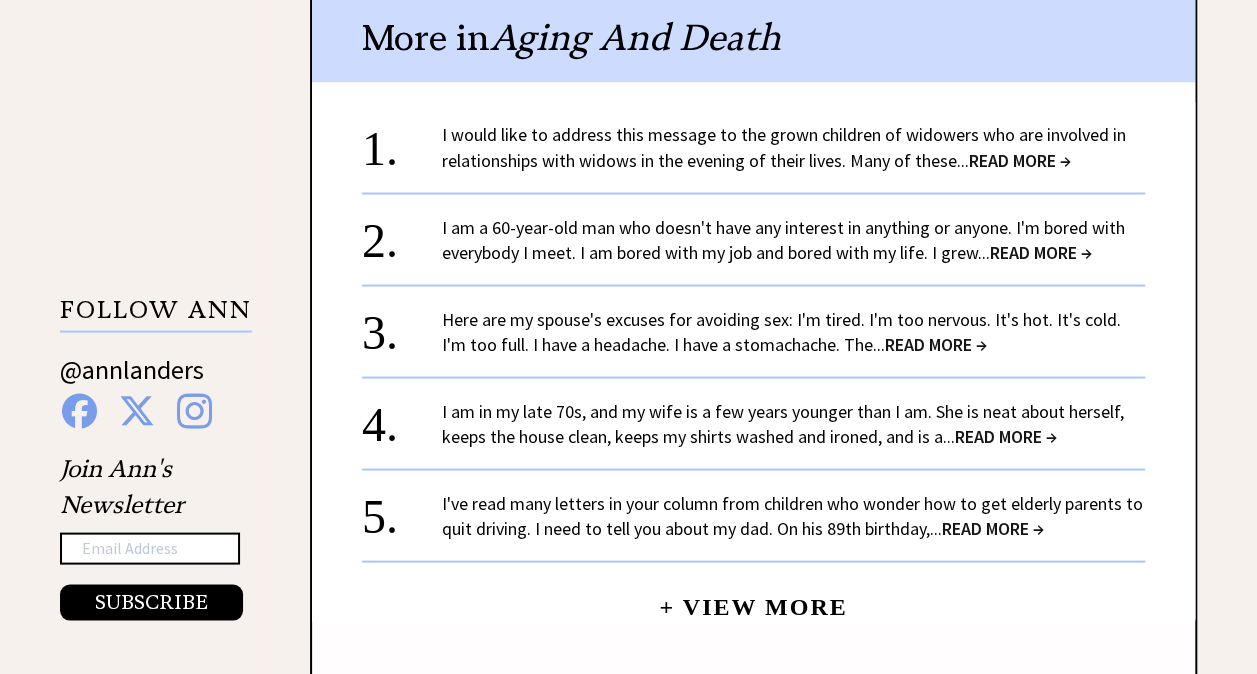 click on "READ MORE →" at bounding box center [1041, 251] 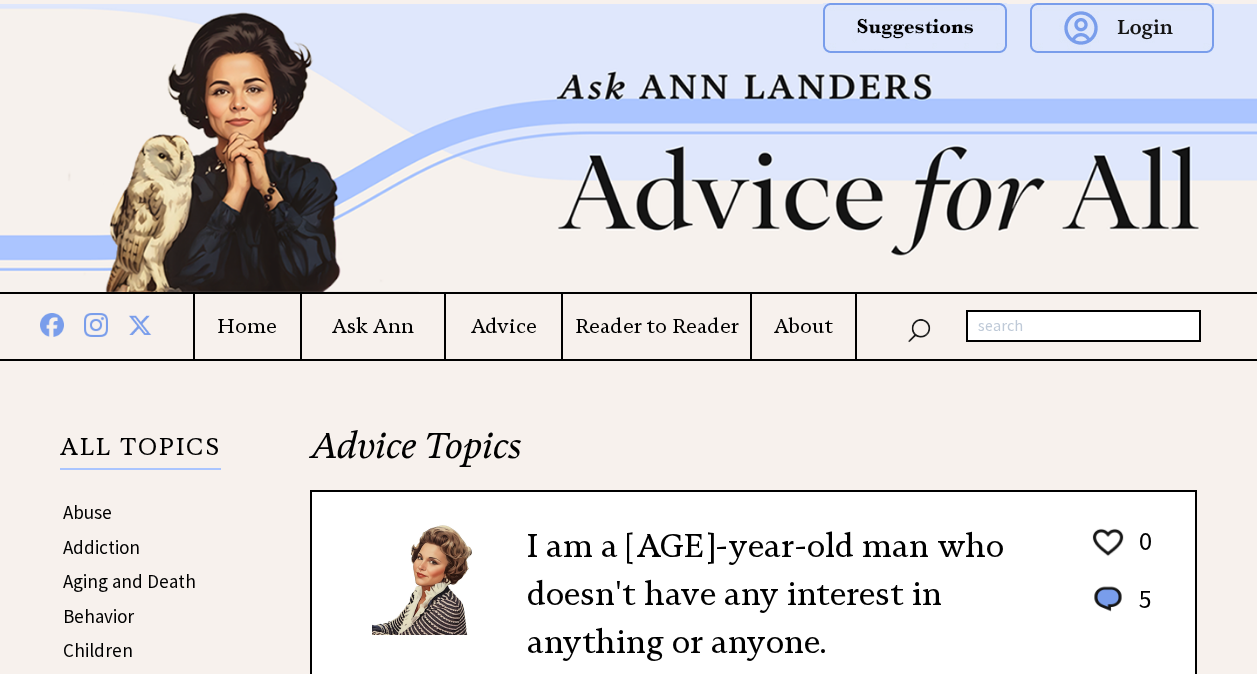 scroll, scrollTop: 0, scrollLeft: 0, axis: both 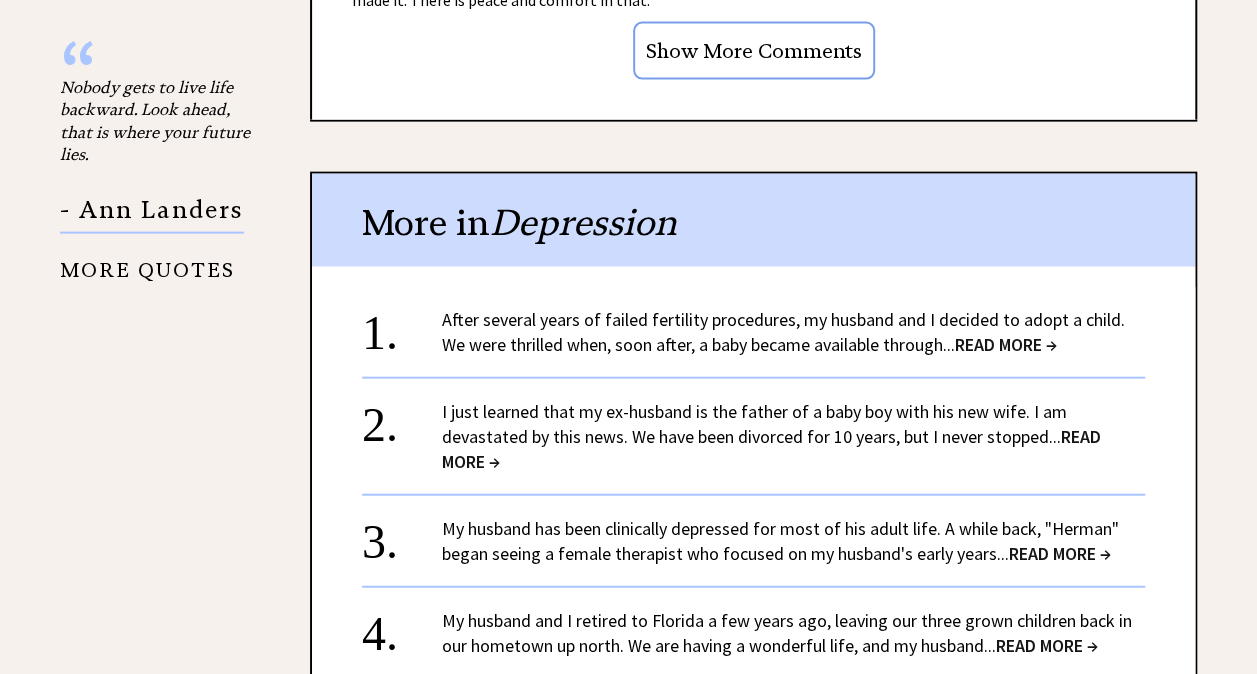 click on "READ MORE →" at bounding box center [1006, 344] 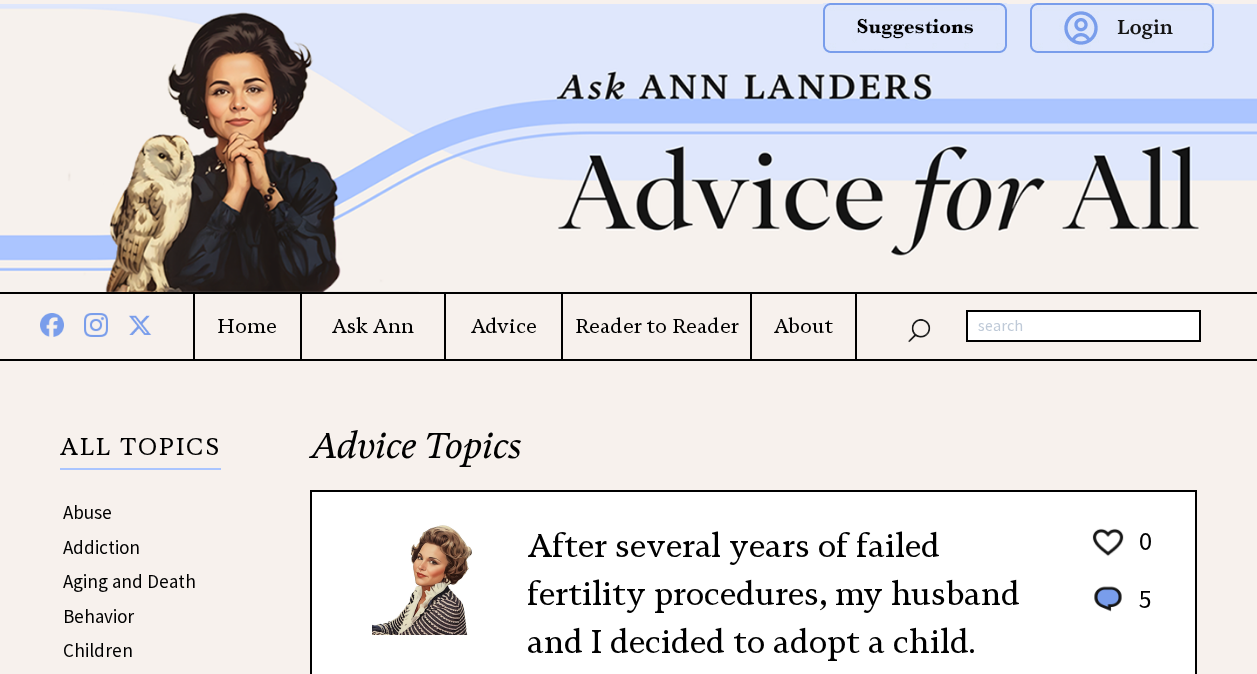 scroll, scrollTop: 0, scrollLeft: 0, axis: both 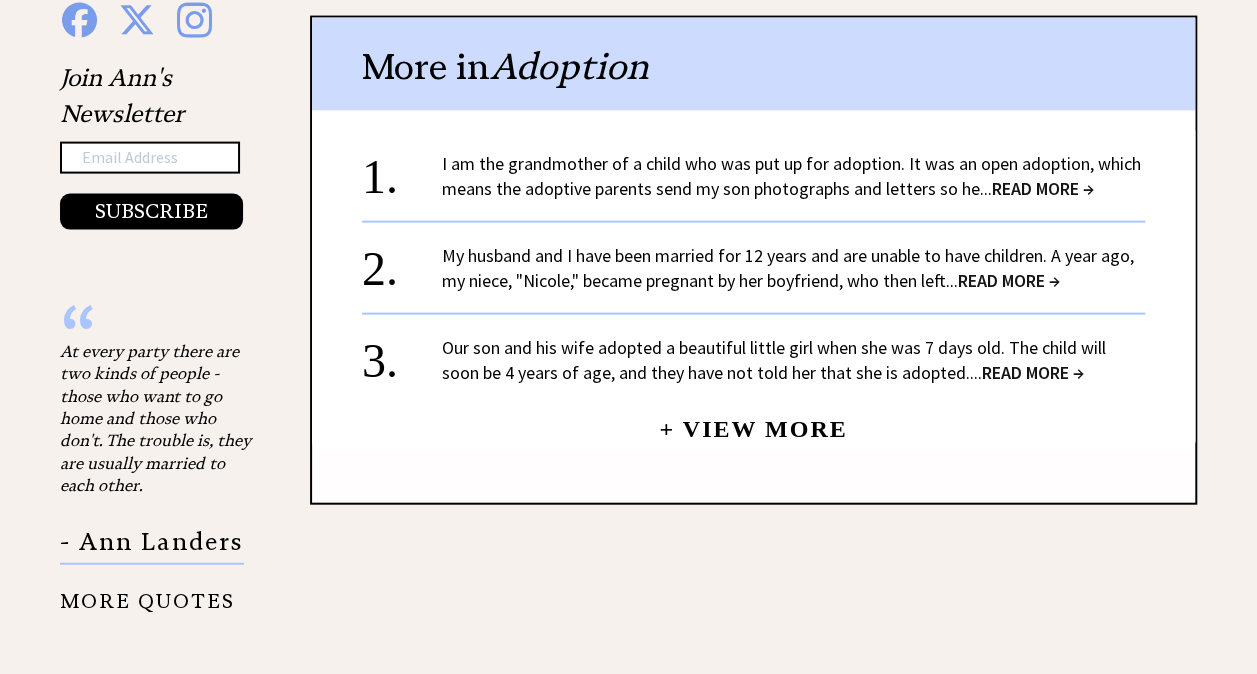click on "READ MORE →" at bounding box center [1033, 372] 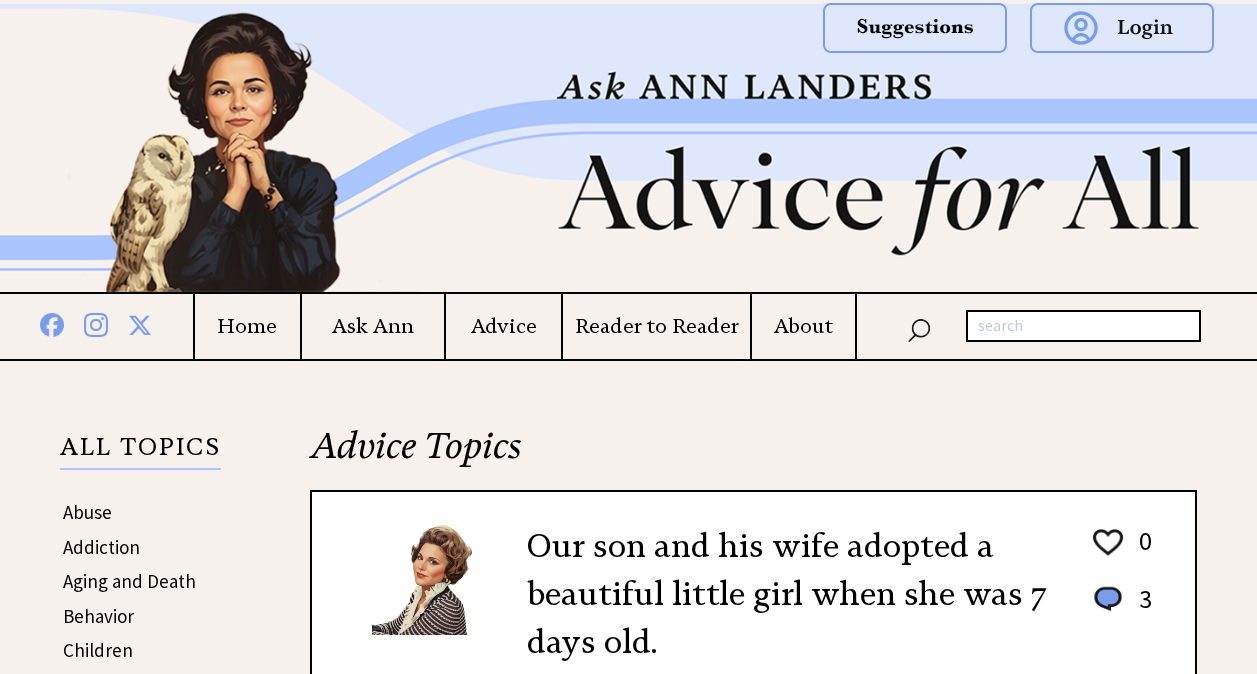 scroll, scrollTop: 0, scrollLeft: 0, axis: both 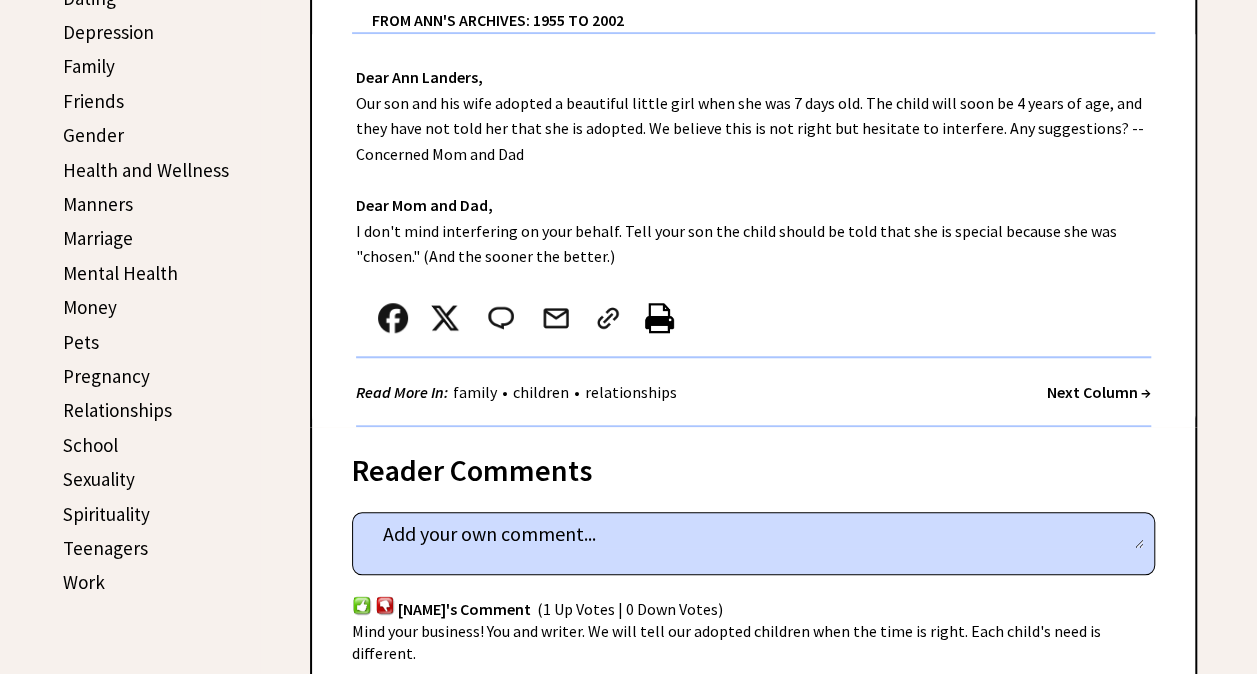 click on "Mental Health" at bounding box center (120, 273) 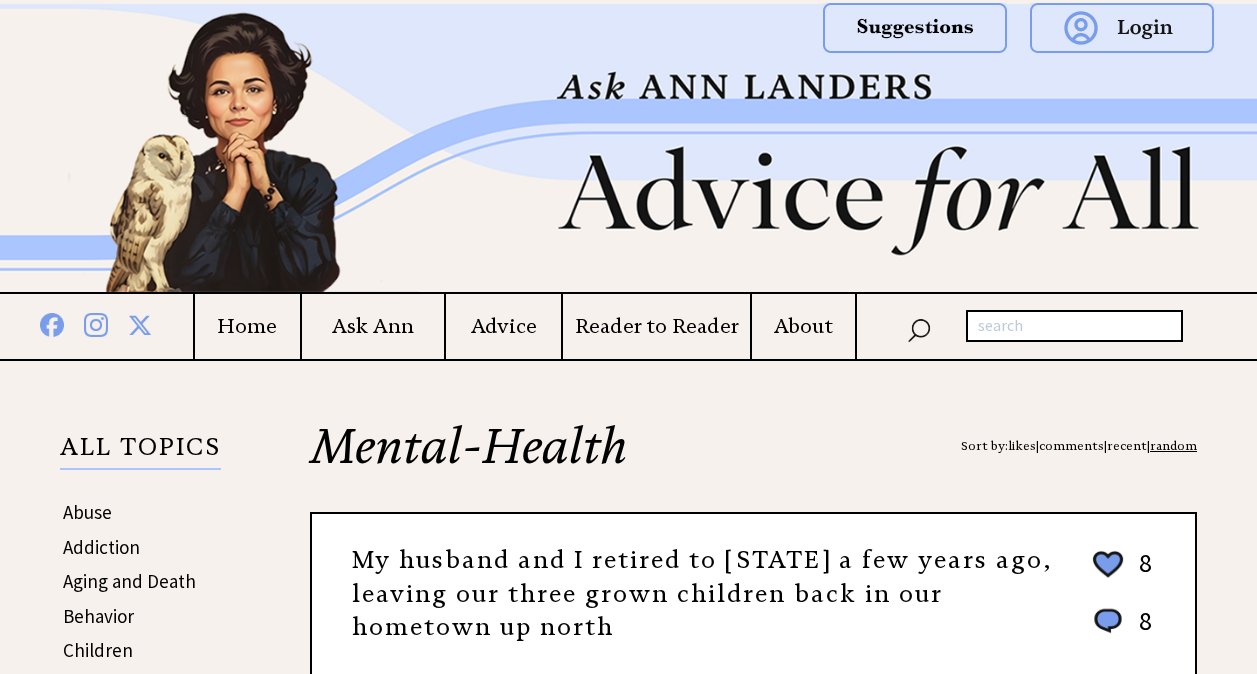 scroll, scrollTop: 0, scrollLeft: 0, axis: both 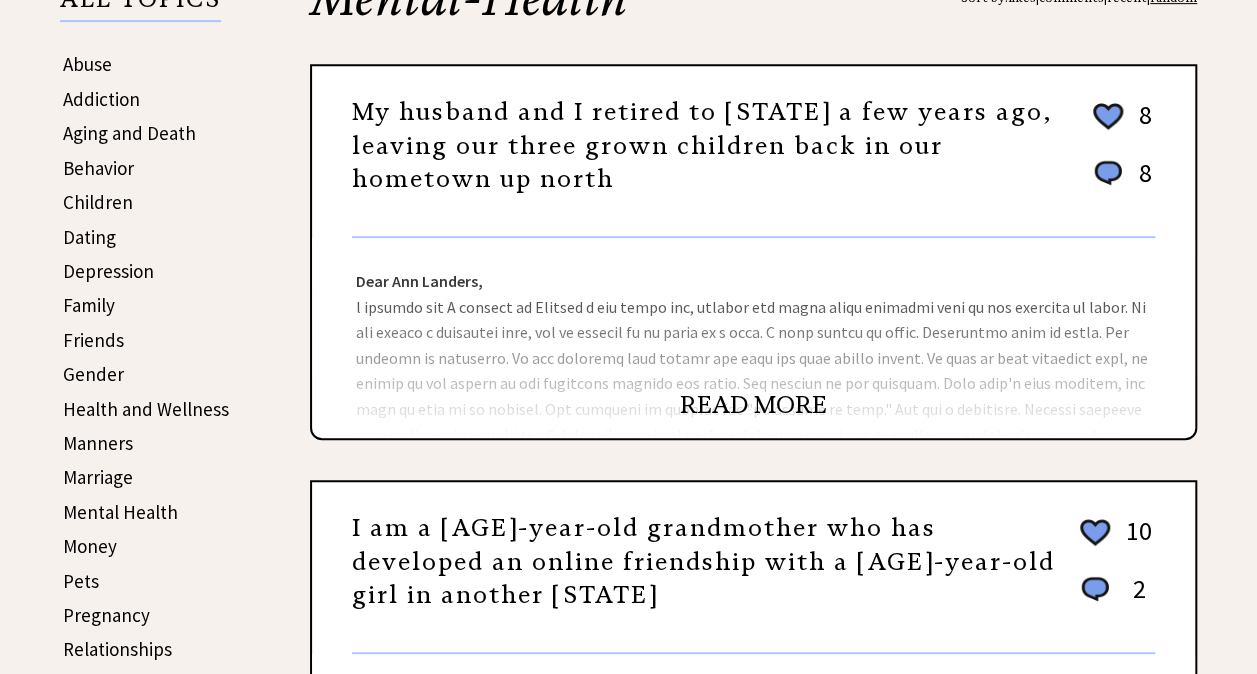 click on "READ MORE" at bounding box center [753, 405] 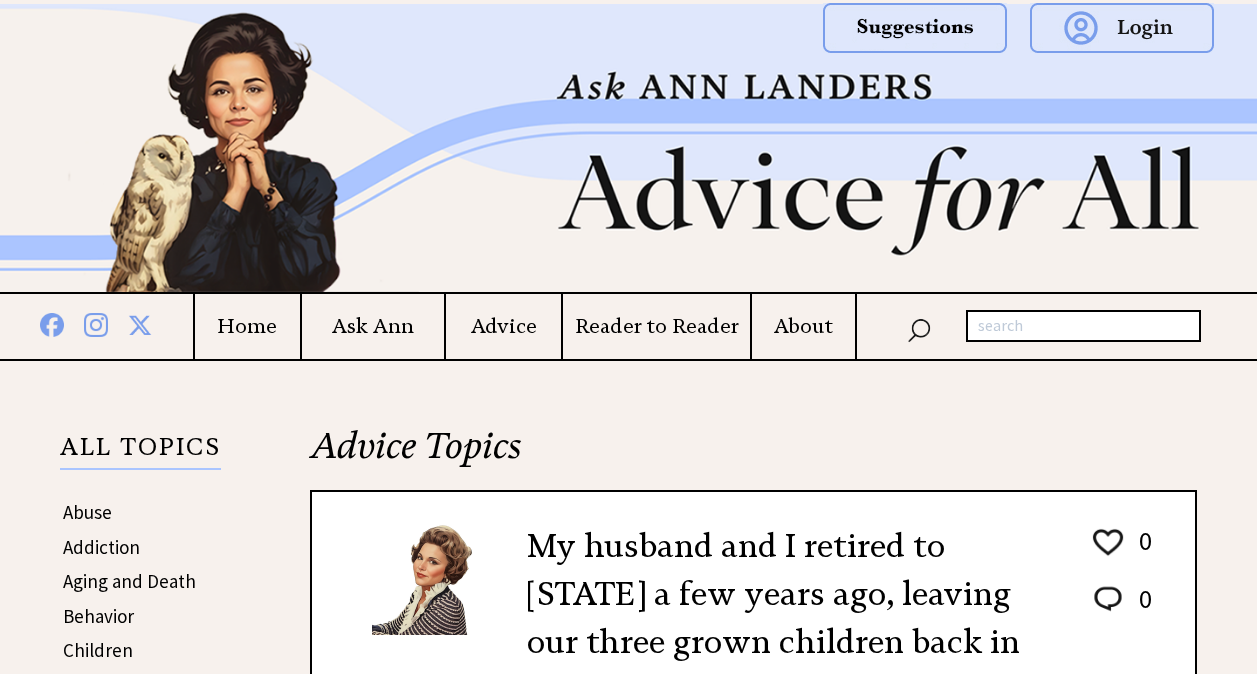 scroll, scrollTop: 0, scrollLeft: 0, axis: both 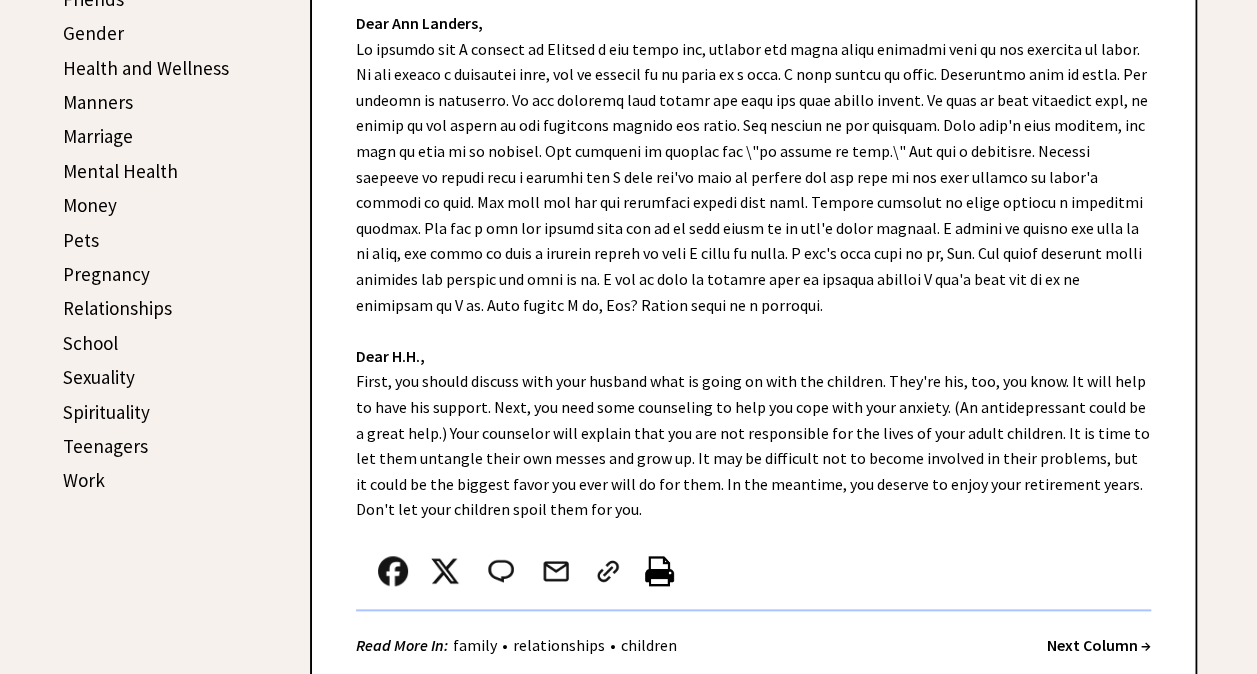 click on "Pets" at bounding box center [81, 240] 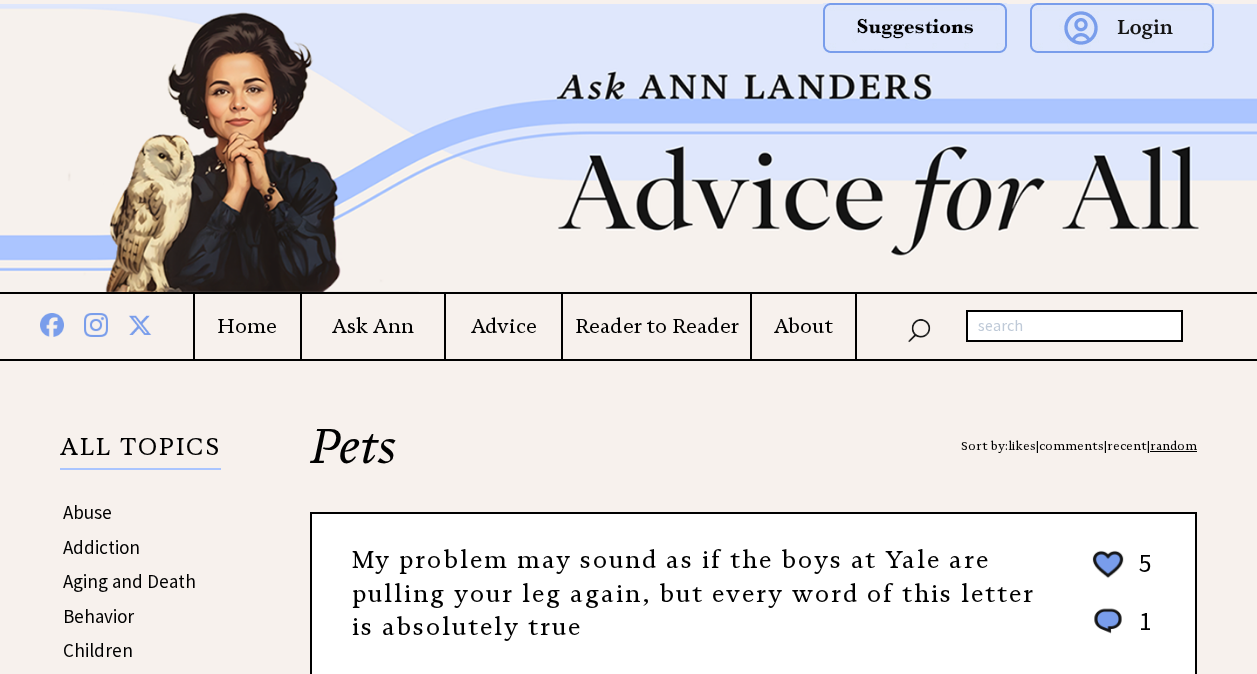 scroll, scrollTop: 0, scrollLeft: 0, axis: both 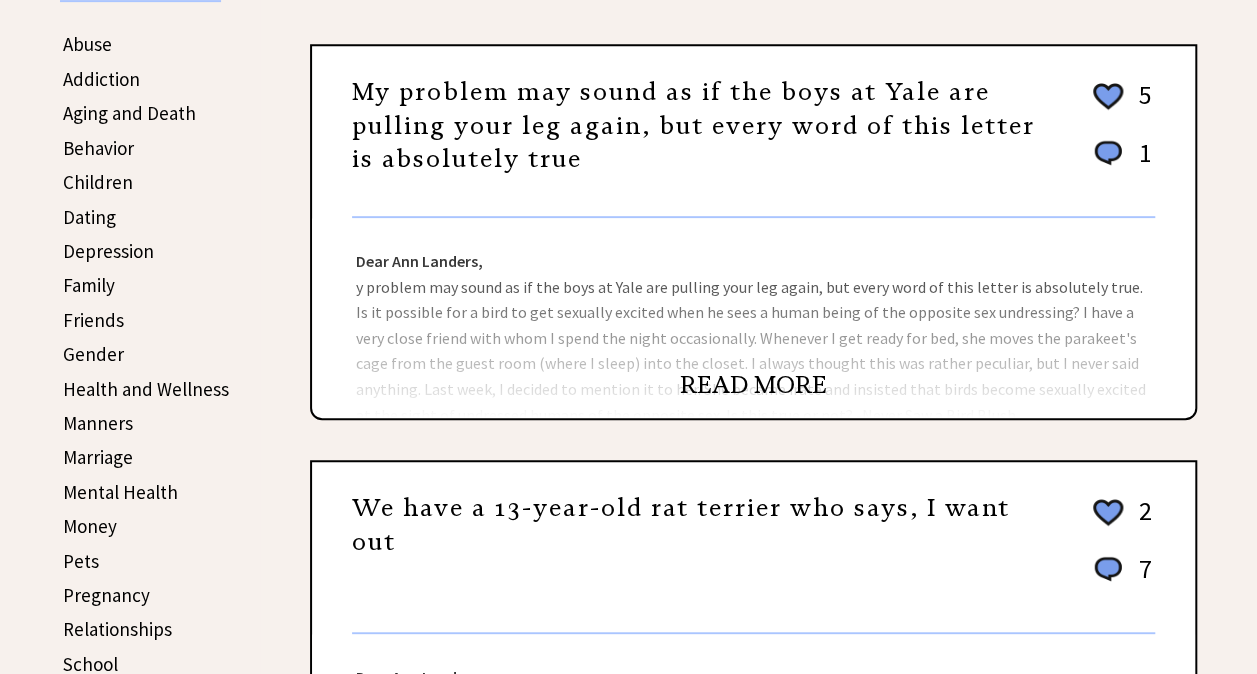 click on "READ MORE" at bounding box center [753, 385] 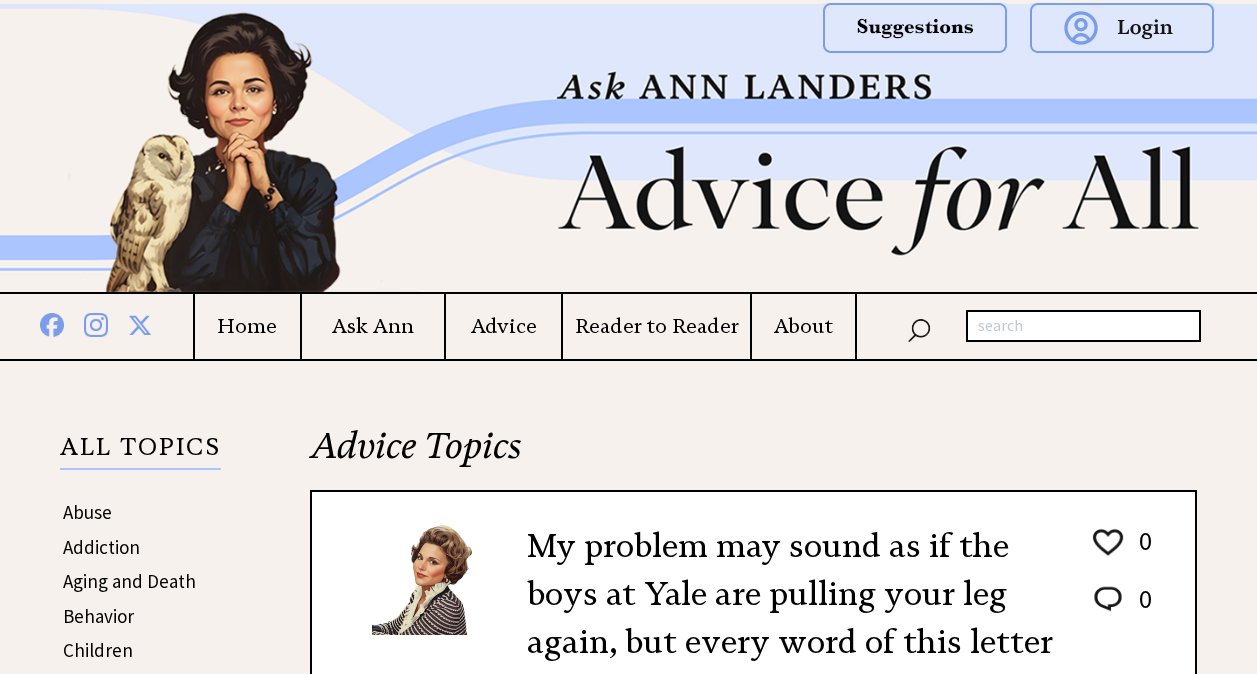 scroll, scrollTop: 0, scrollLeft: 0, axis: both 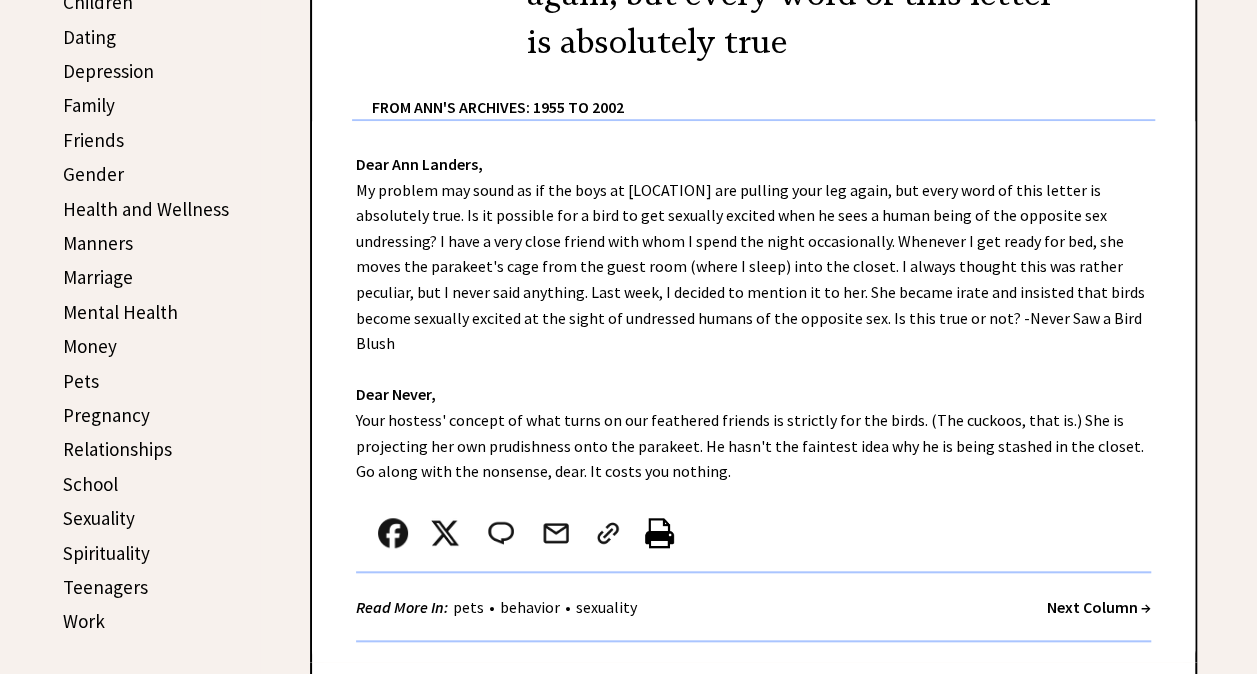click on "Work" at bounding box center [84, 621] 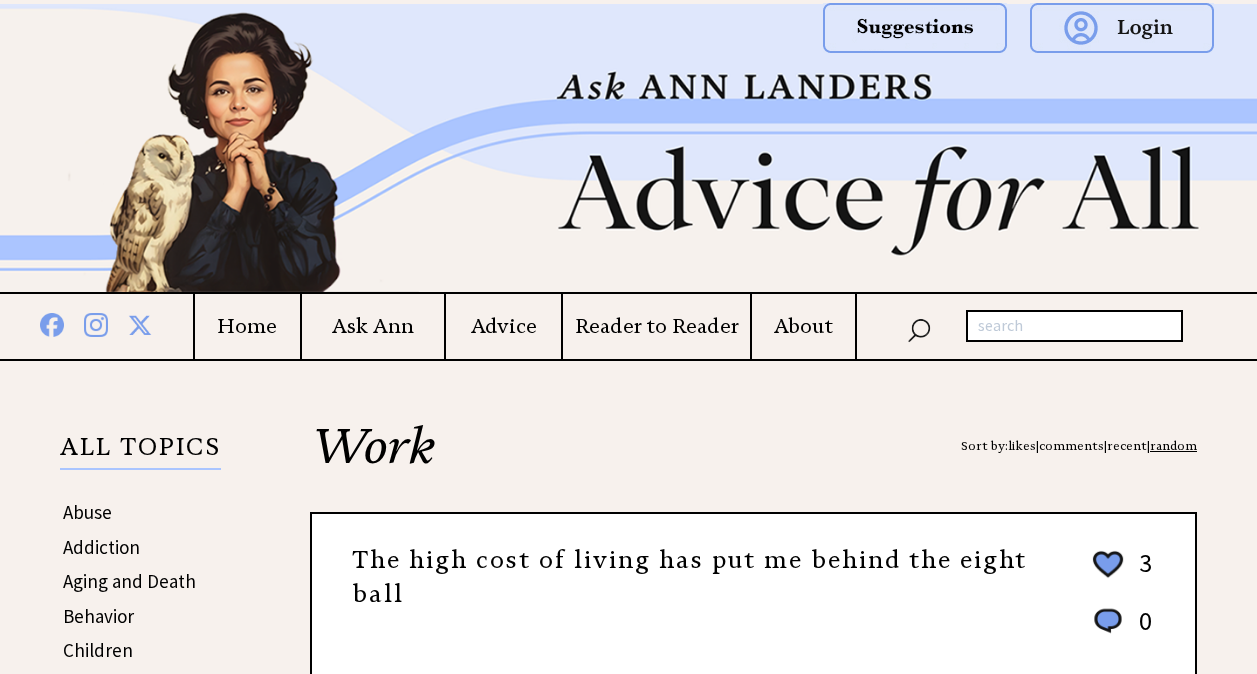 scroll, scrollTop: 0, scrollLeft: 0, axis: both 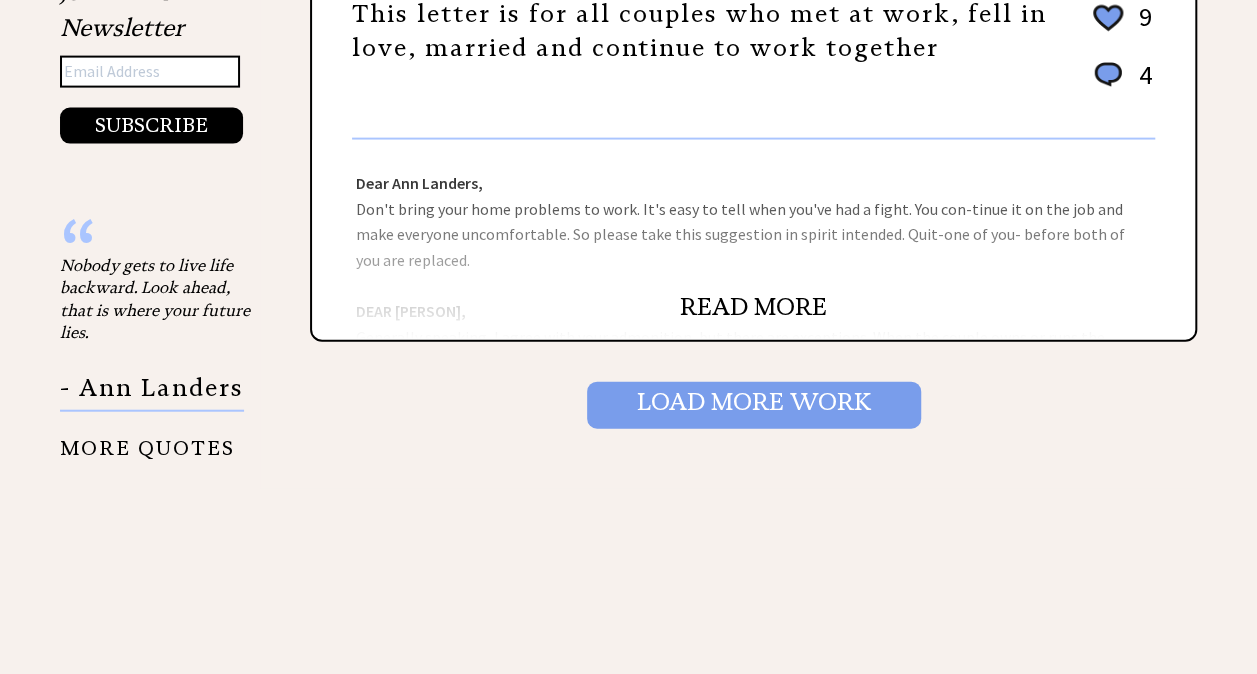 click on "Load More Work" at bounding box center [754, 405] 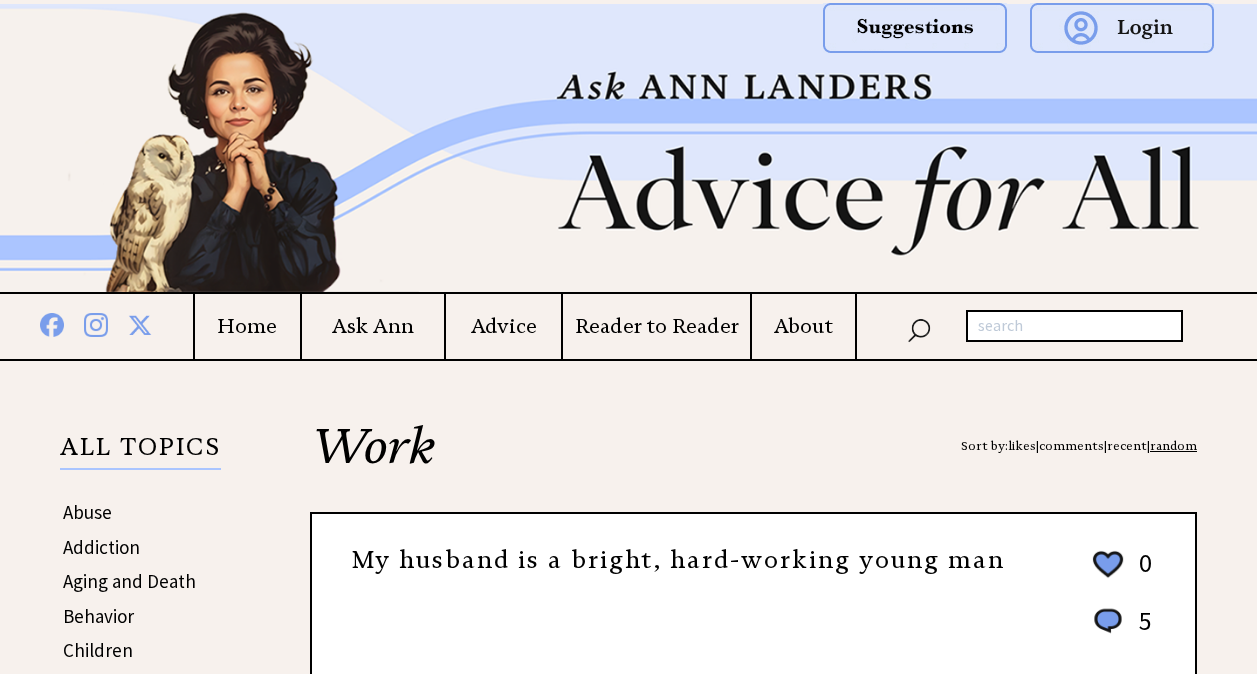 scroll, scrollTop: 0, scrollLeft: 0, axis: both 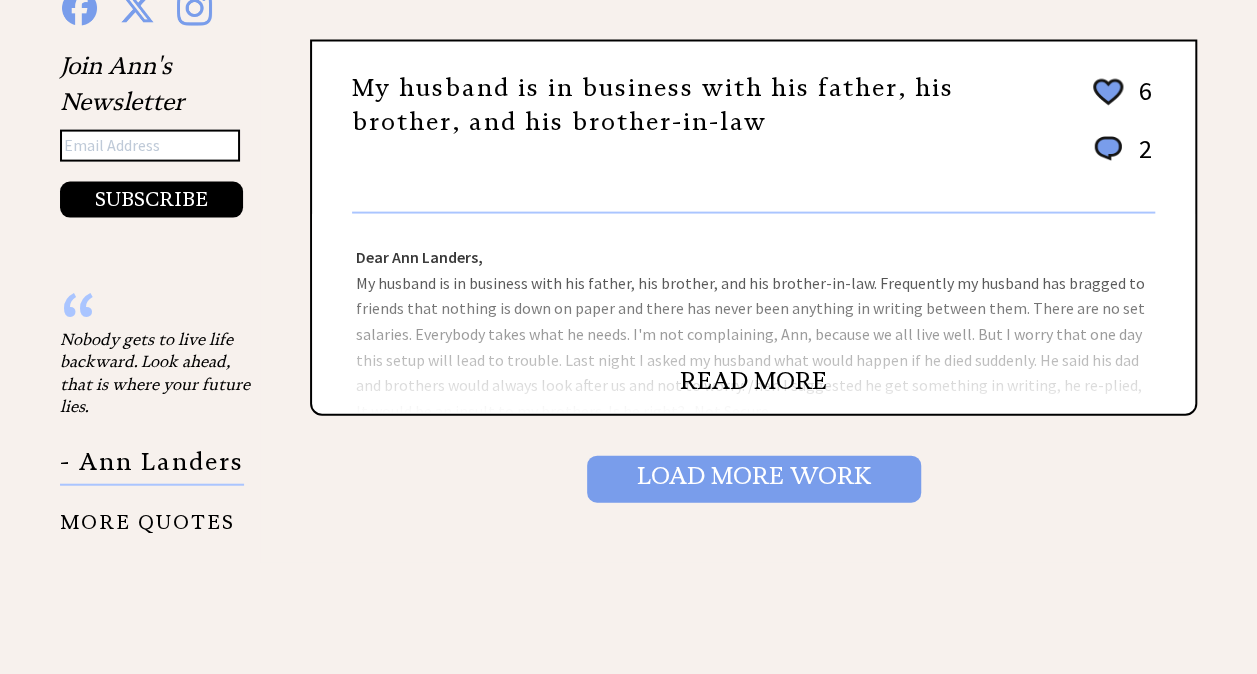 click on "Load More Work" at bounding box center [754, 479] 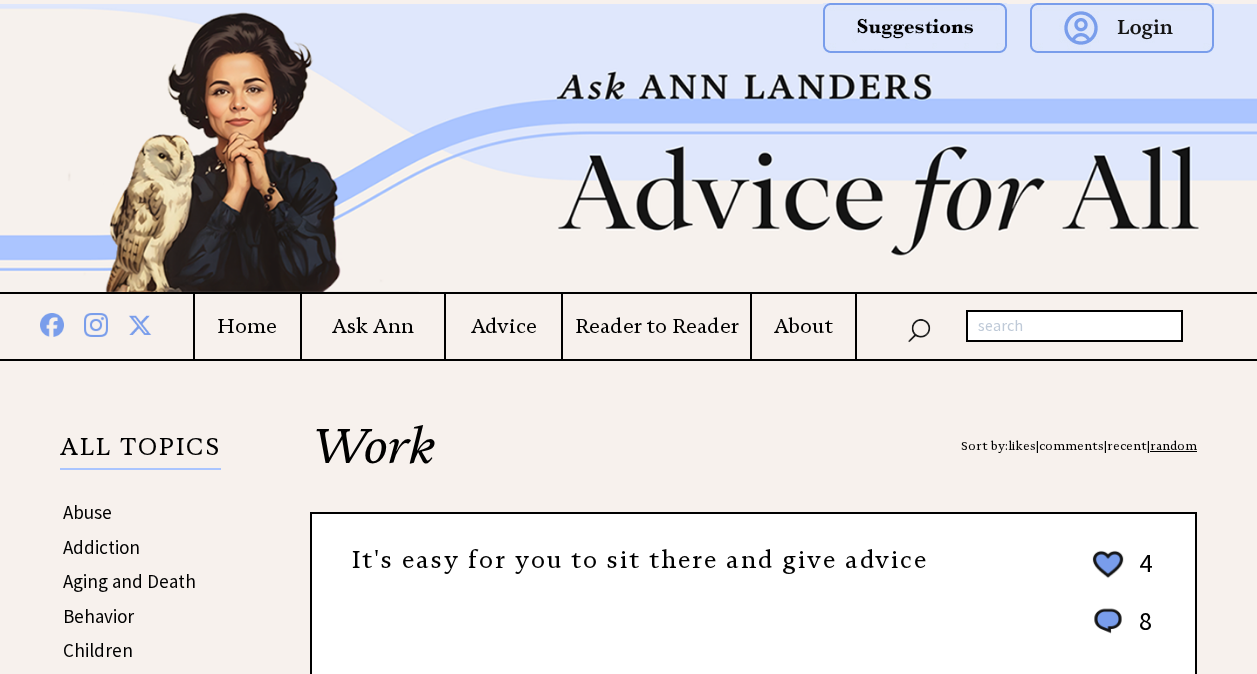 scroll, scrollTop: 0, scrollLeft: 0, axis: both 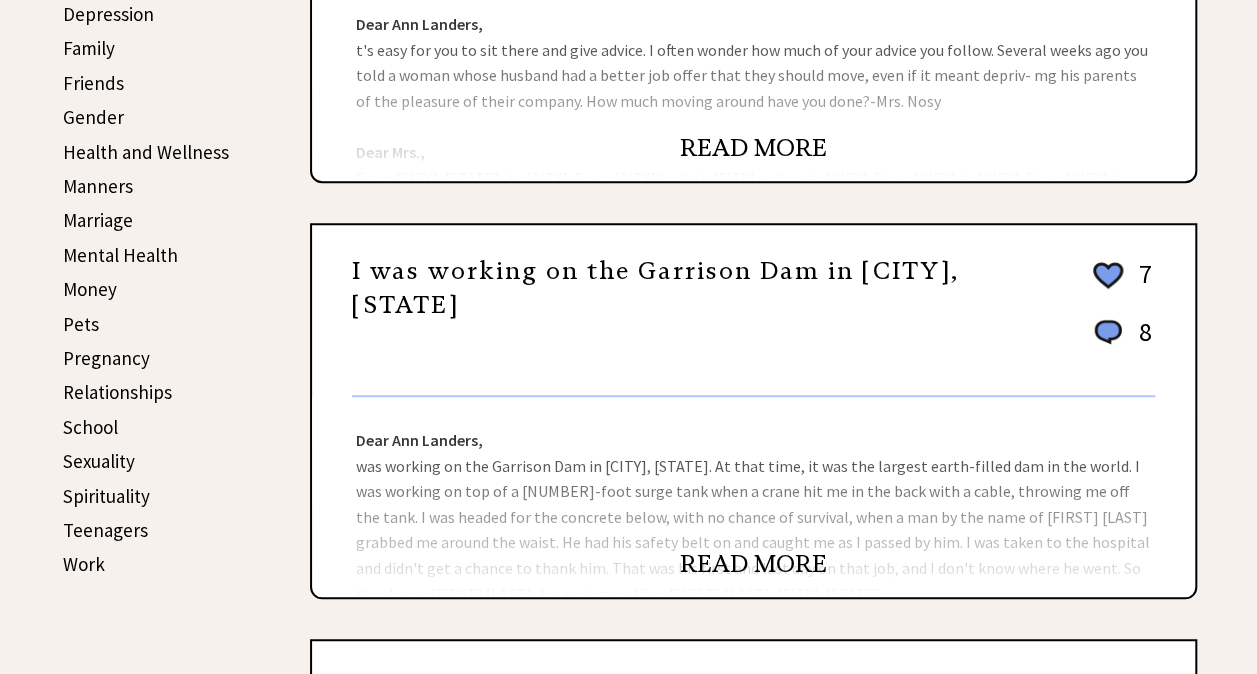 click on "READ MORE" at bounding box center [753, 148] 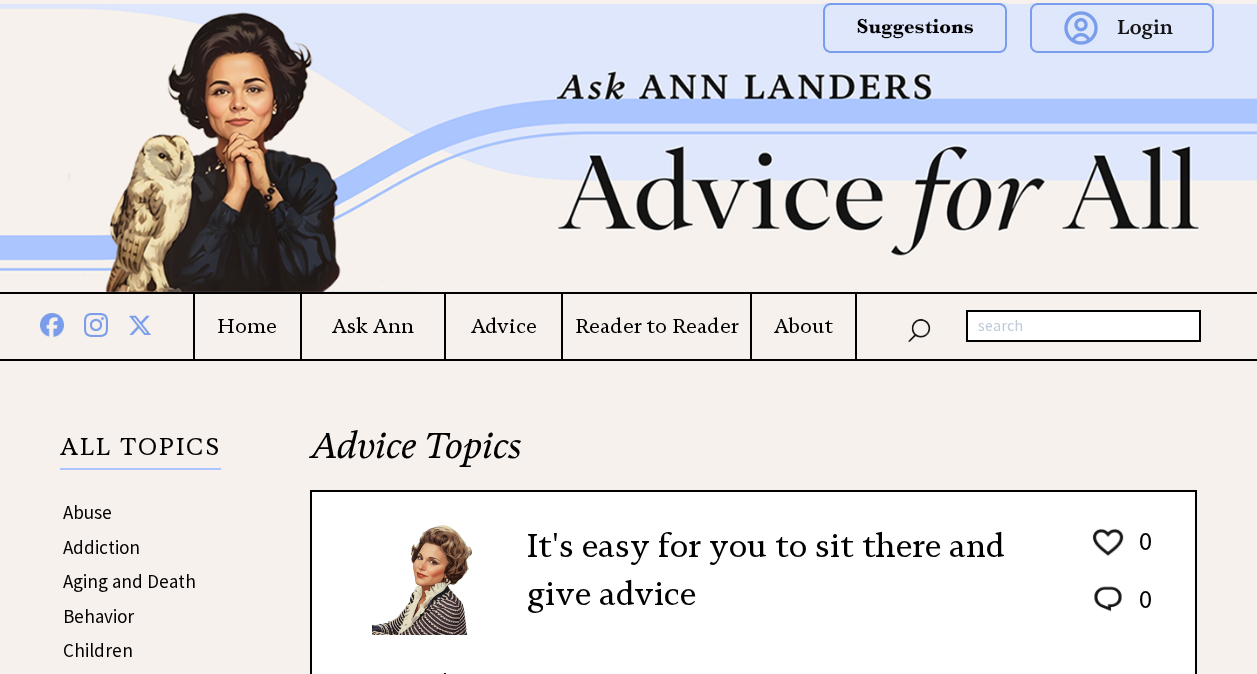 scroll, scrollTop: 0, scrollLeft: 0, axis: both 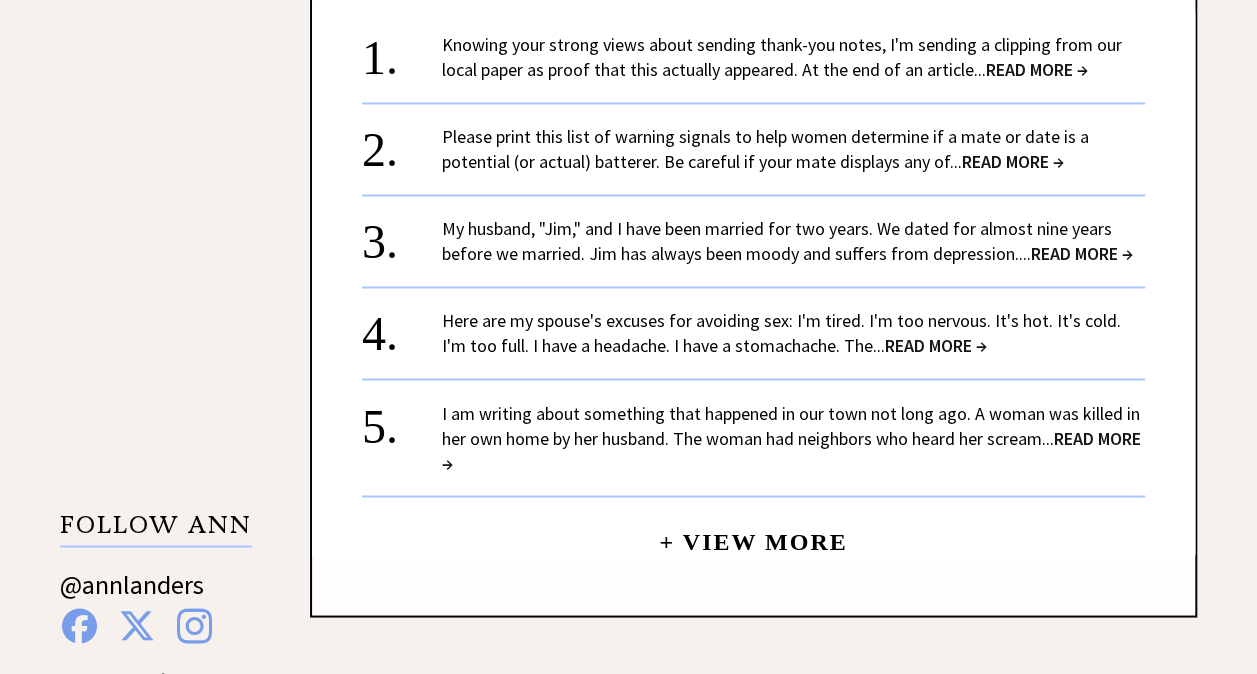 click on "I am writing about something that happened in our town not long ago. A woman was killed in her own home by her husband. The woman had neighbors who heard her scream...  READ MORE →" at bounding box center [791, 437] 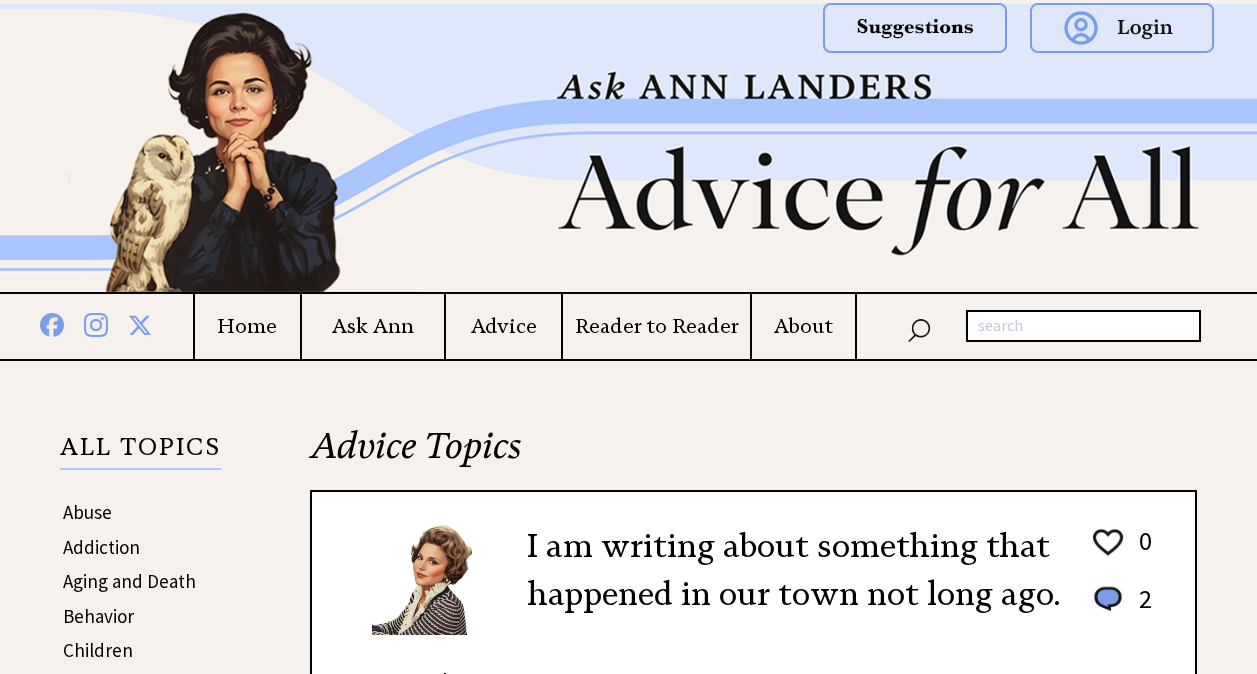 scroll, scrollTop: 0, scrollLeft: 0, axis: both 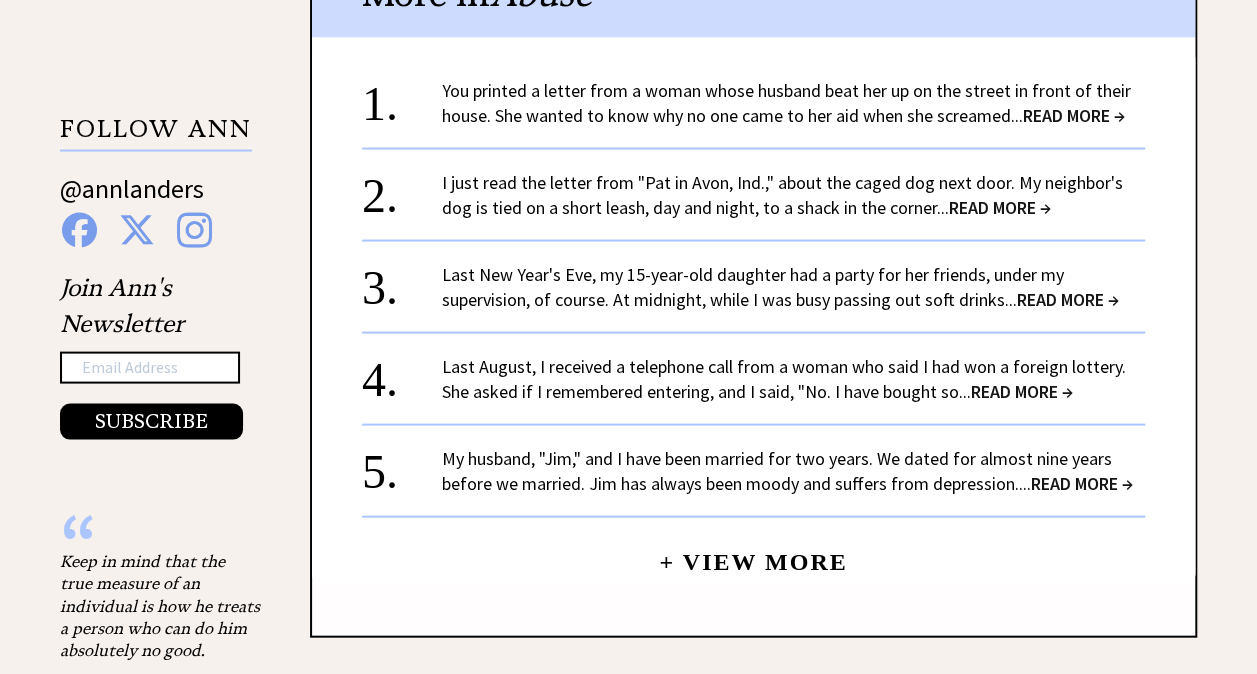 click on "READ MORE →" at bounding box center (1074, 115) 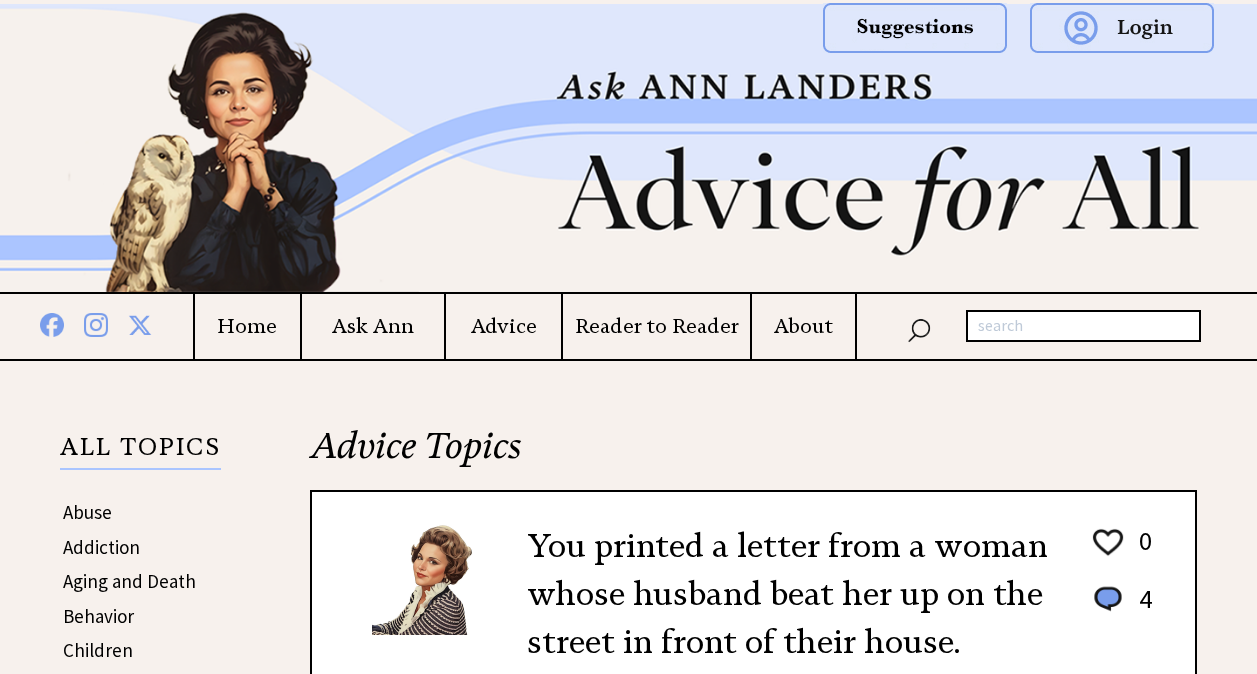 scroll, scrollTop: 0, scrollLeft: 0, axis: both 